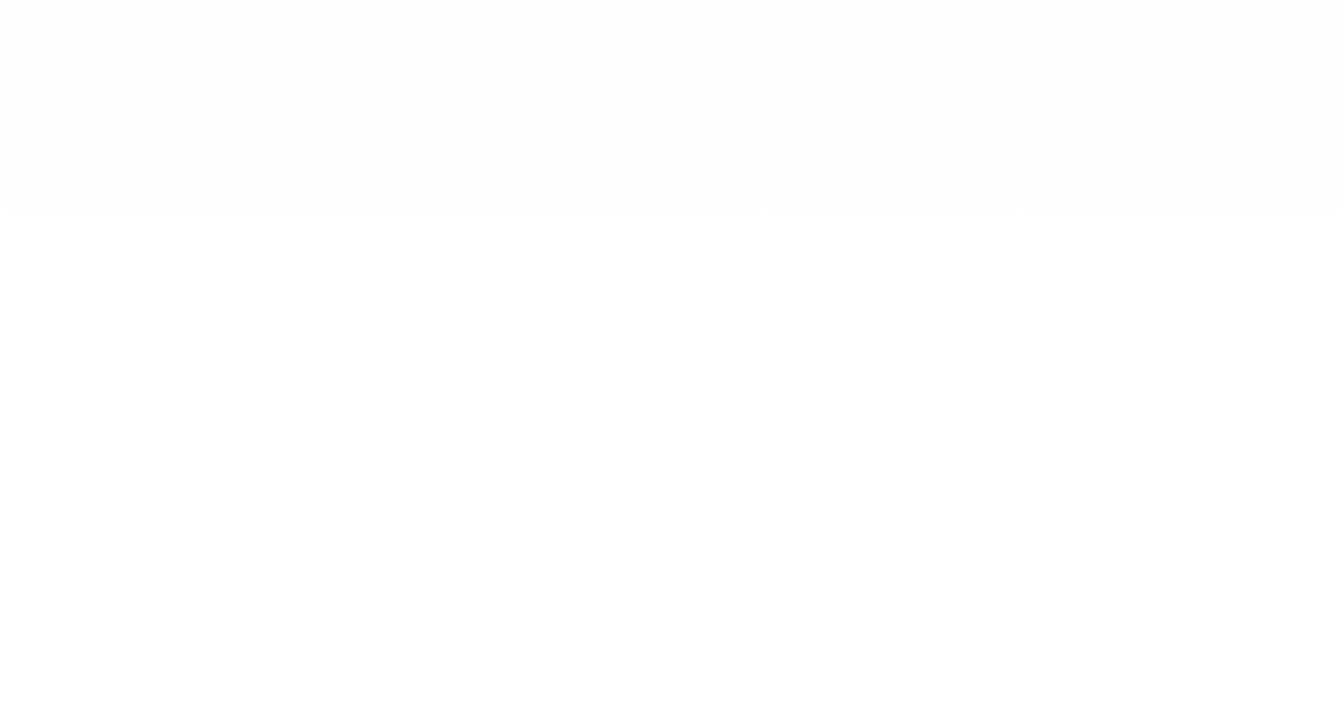 scroll, scrollTop: 0, scrollLeft: 0, axis: both 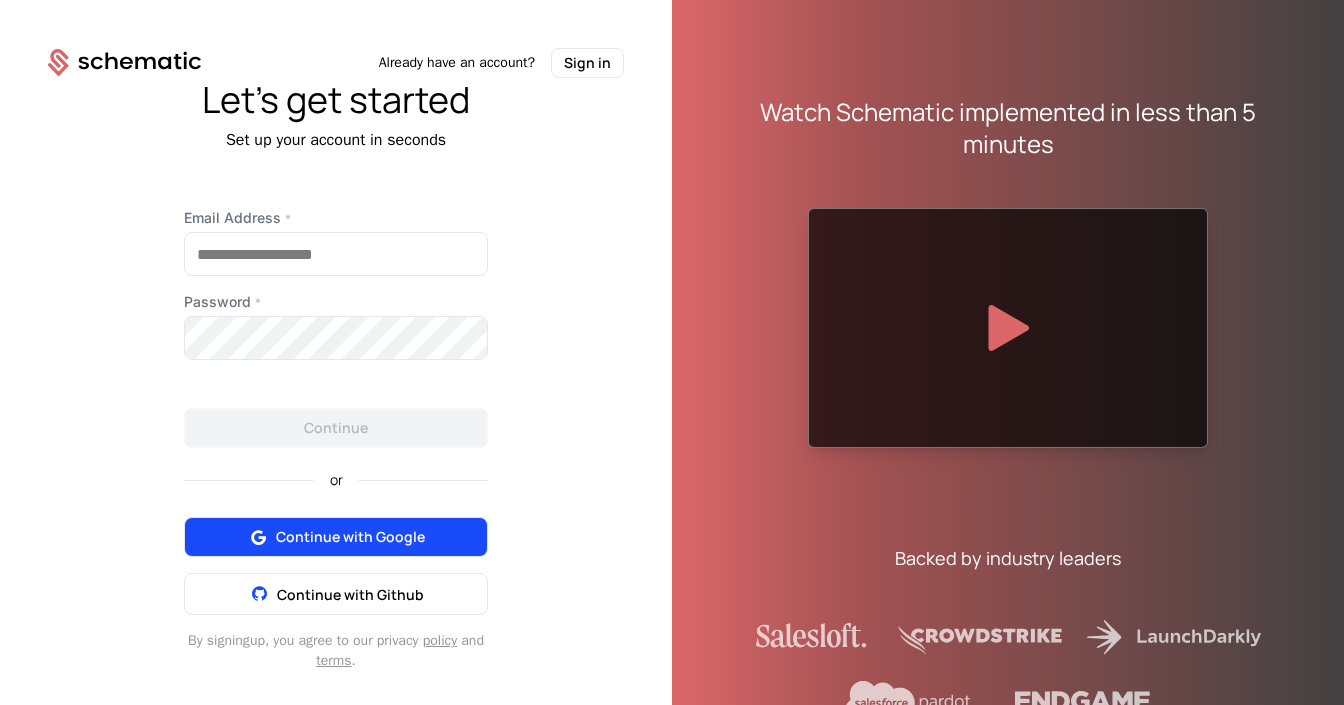 click on "Continue with Google" at bounding box center [350, 537] 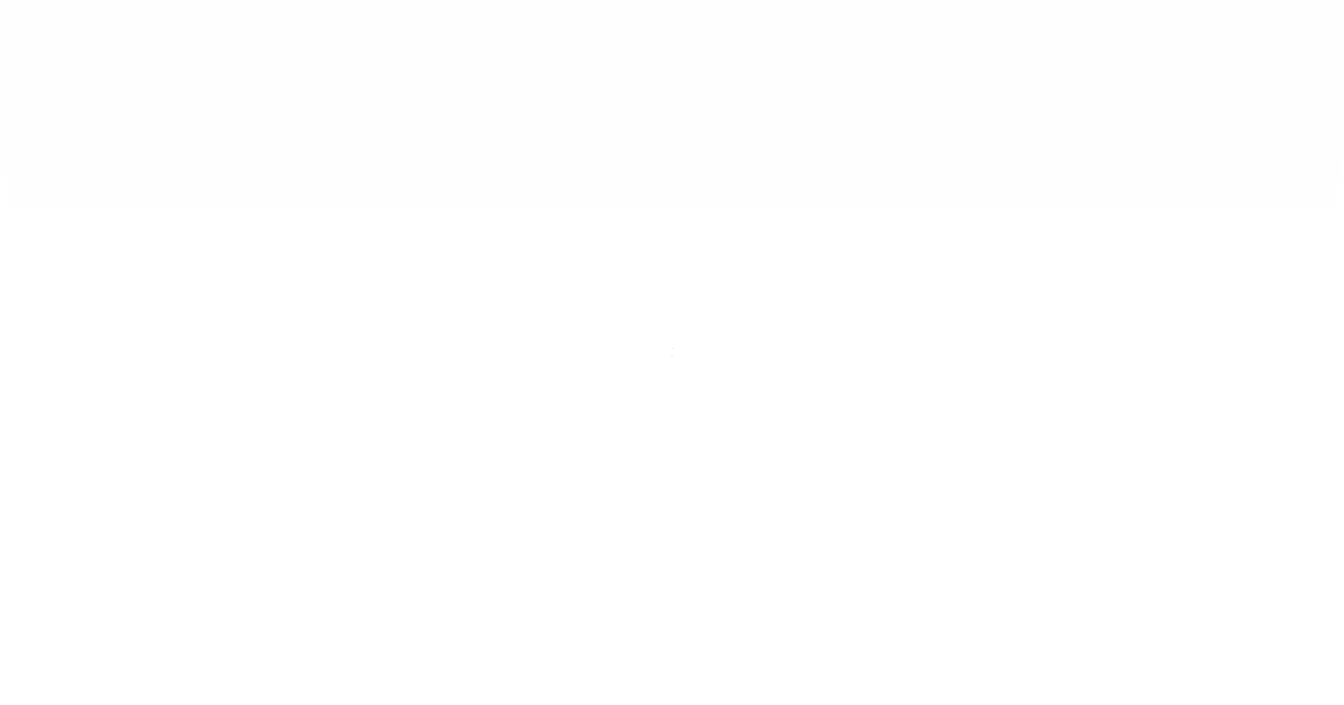 scroll, scrollTop: 0, scrollLeft: 0, axis: both 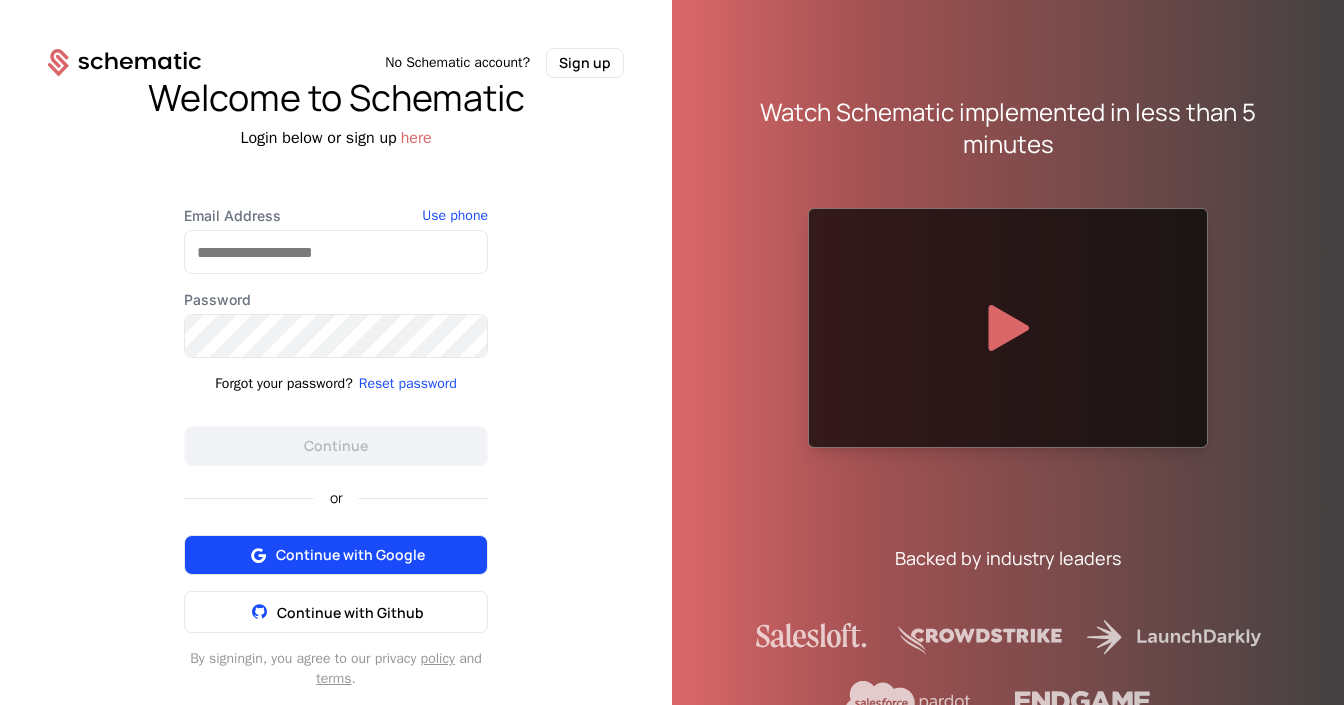 click on "Continue with Google" at bounding box center (350, 555) 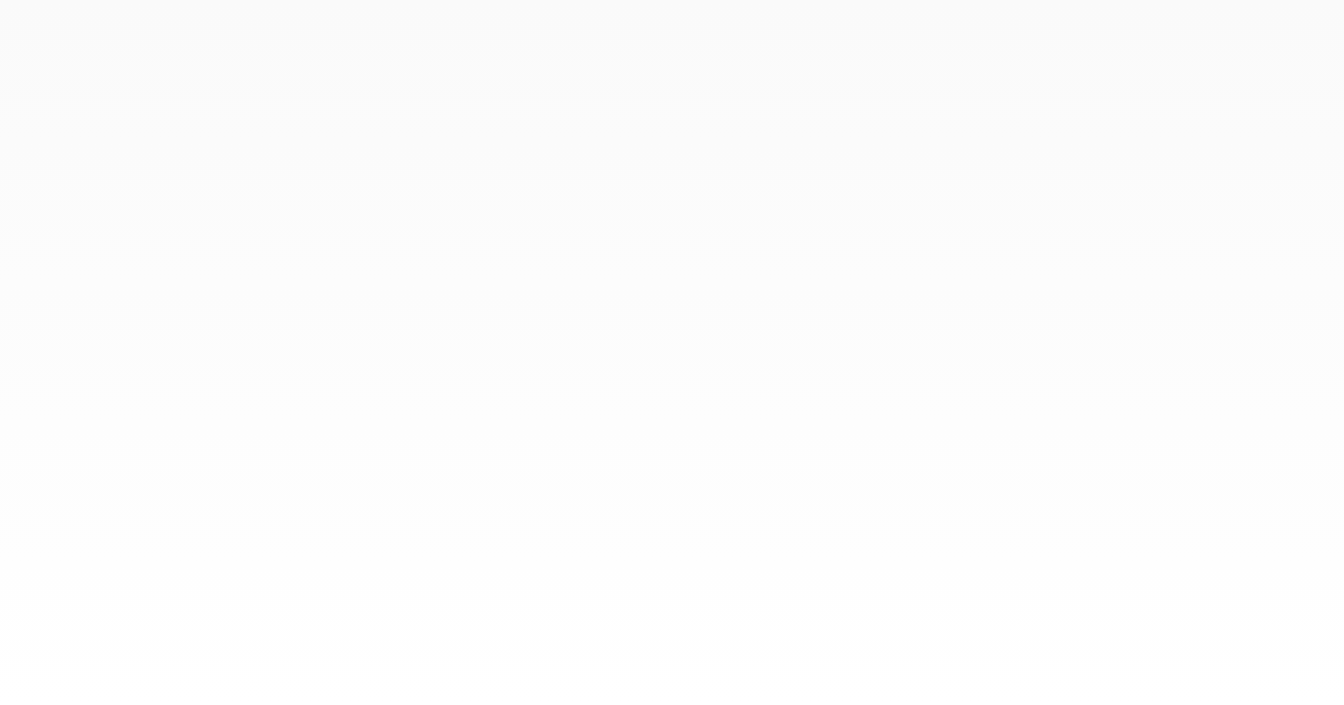 scroll, scrollTop: 0, scrollLeft: 0, axis: both 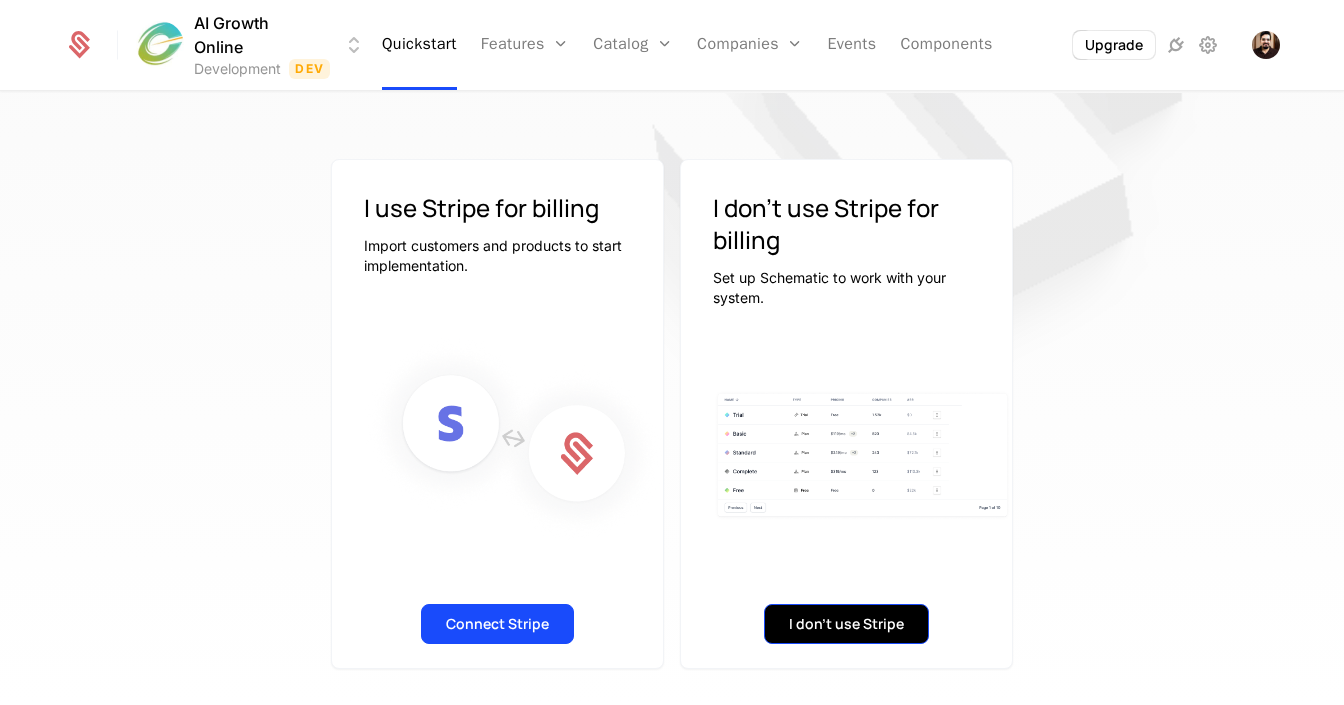 click on "I don't use Stripe" at bounding box center (846, 624) 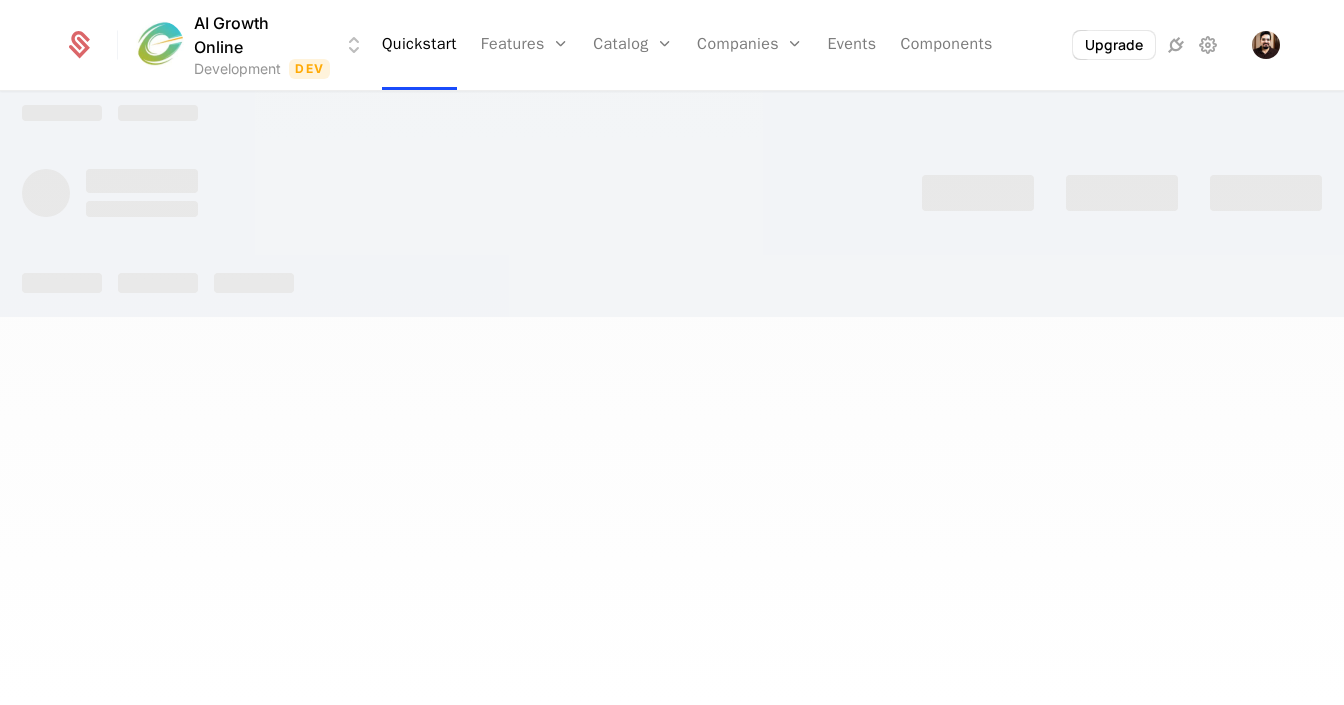 scroll, scrollTop: 0, scrollLeft: 0, axis: both 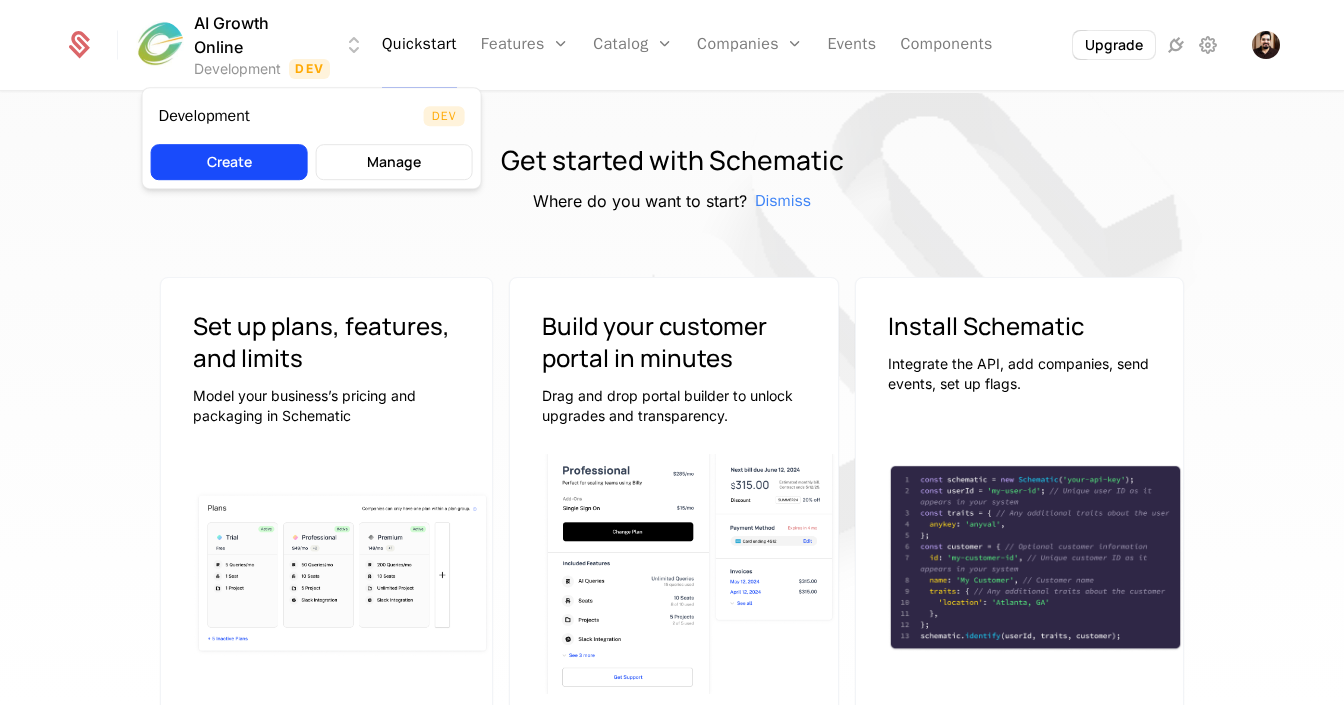 click on "AI Growth Online Development Dev Quickstart Features Features Flags Catalog Plans Add Ons Configuration Companies Companies Users Events Components Upgrade Get started with Schematic Where do you want to start? Dismiss Set up plans, features, and limits Model your business’s pricing and packaging in Schematic Continue Generate Sample Data Build your customer portal in minutes Drag and drop portal builder to unlock upgrades and transparency. Continue Install Schematic Integrate the API, add companies, send events, set up flags. Go to Docs Price like the best Launch pricing and packaging optimized for your product Watch on Youtube [TIME] Price Like Posthog Watch on Youtube [TIME] Price like Cursor Watch on Youtube [TIME] Set up usage based pricing Watch on Youtube [TIME] Set up a billing portal Watch on Youtube [TIME] Set up free trial Watch on Youtube [TIME] Enforce usage limits Watch on Youtube [TIME] Set up a customer portal
× ." at bounding box center [672, 352] 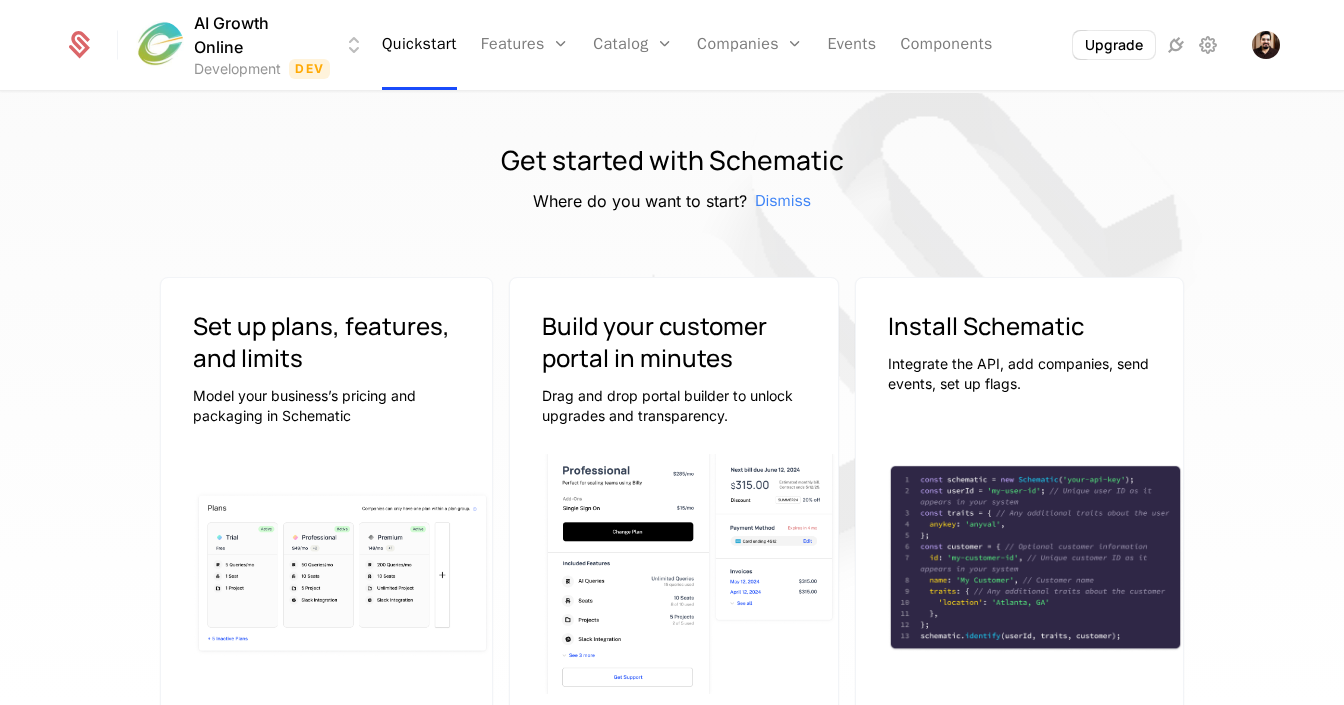 click on "AI Growth Online Development Dev Quickstart Features Features Flags Catalog Plans Add Ons Configuration Companies Companies Users Events Components Upgrade Get started with Schematic Where do you want to start? Dismiss Set up plans, features, and limits Model your business’s pricing and packaging in Schematic Continue Generate Sample Data Build your customer portal in minutes Drag and drop portal builder to unlock upgrades and transparency. Continue Install Schematic Integrate the API, add companies, send events, set up flags. Go to Docs Price like the best Launch pricing and packaging optimized for your product Watch on Youtube [TIME] Price Like Posthog Watch on Youtube [TIME] Price like Cursor Watch on Youtube [TIME] Set up usage based pricing Watch on Youtube [TIME] Set up a billing portal Watch on Youtube [TIME] Set up free trial Watch on Youtube [TIME] Enforce usage limits Watch on Youtube [TIME] Set up a customer portal
× ." at bounding box center (672, 352) 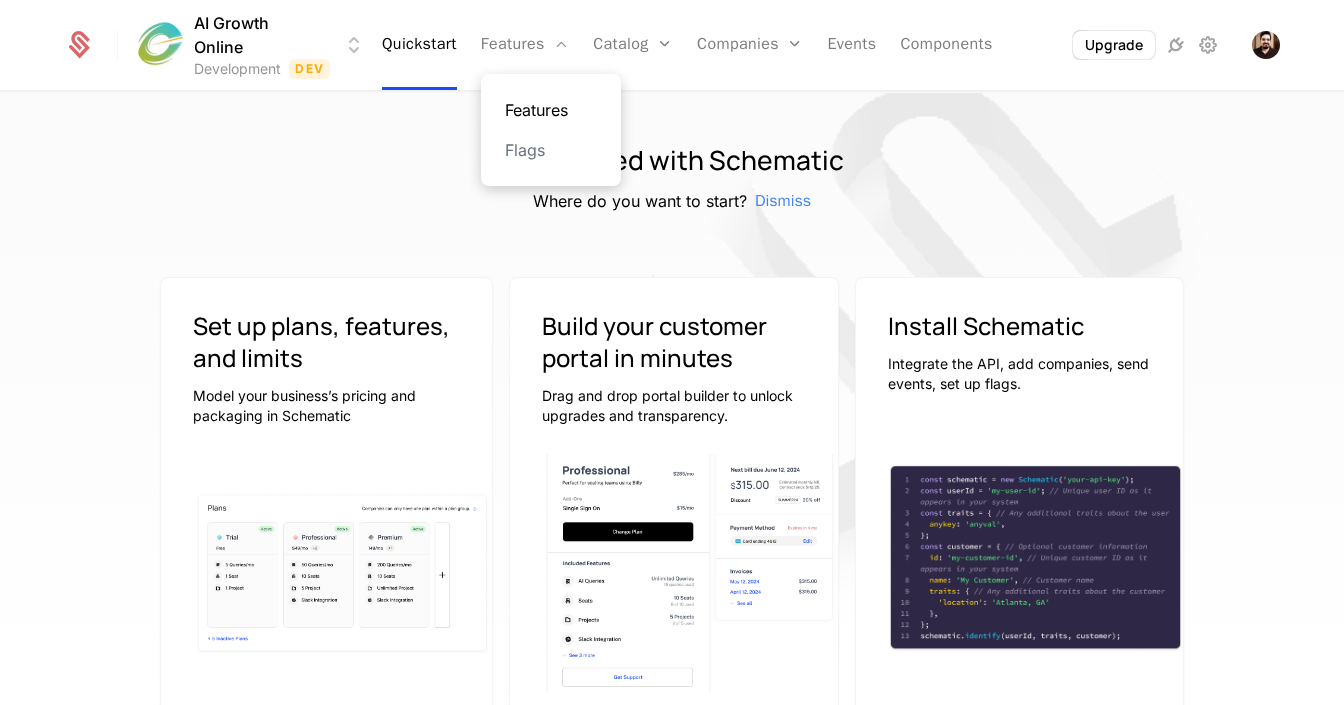 click on "Features" at bounding box center [551, 110] 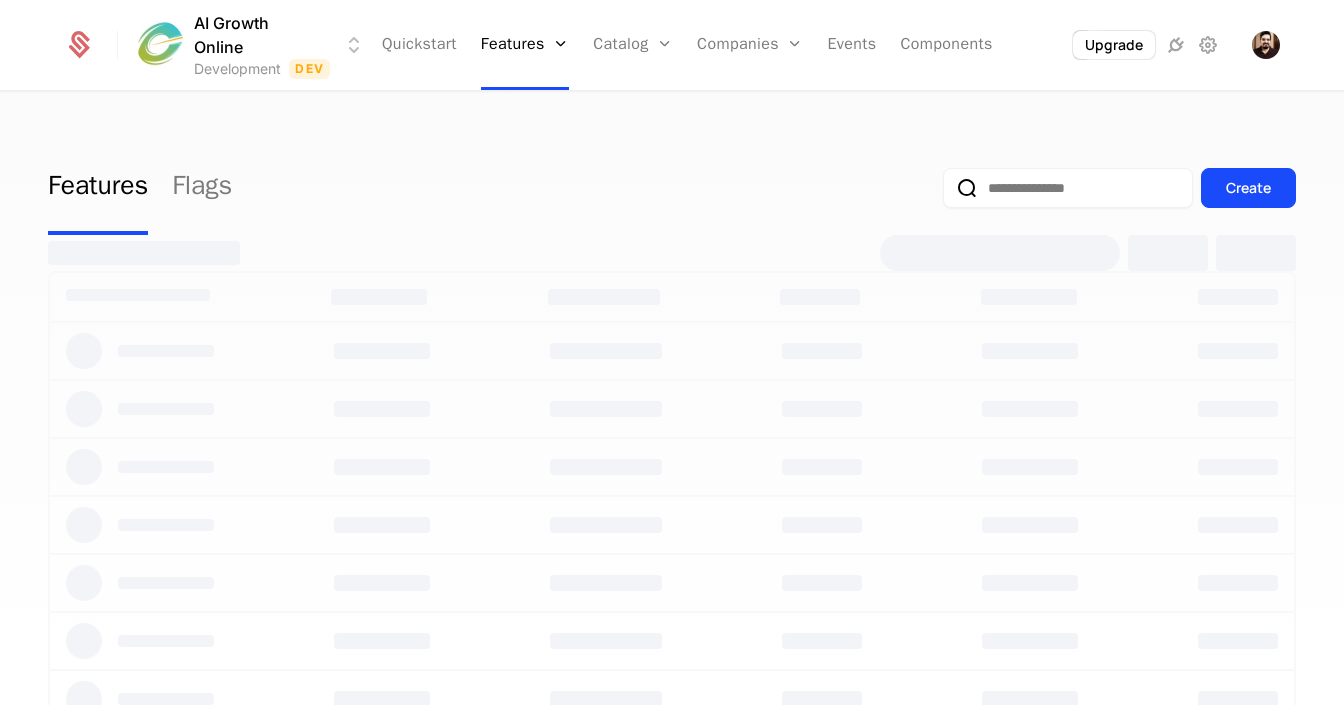 scroll, scrollTop: 0, scrollLeft: 0, axis: both 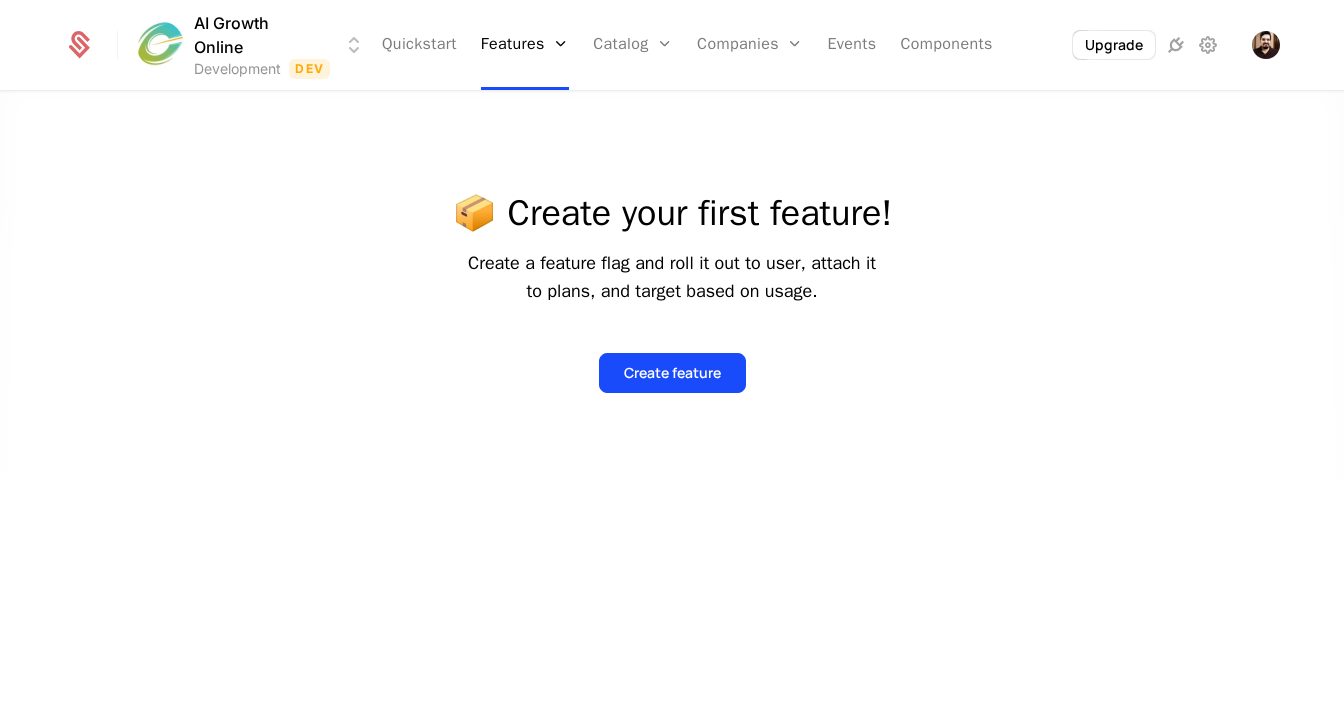 click at bounding box center [672, 433] 